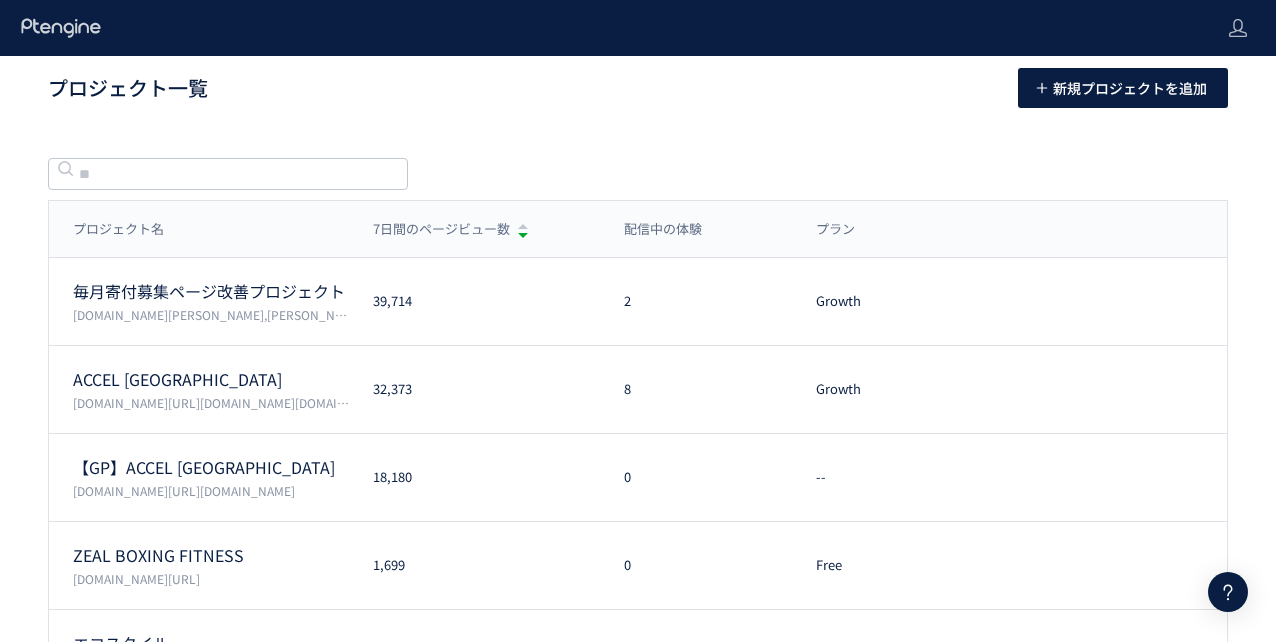 scroll, scrollTop: 0, scrollLeft: 0, axis: both 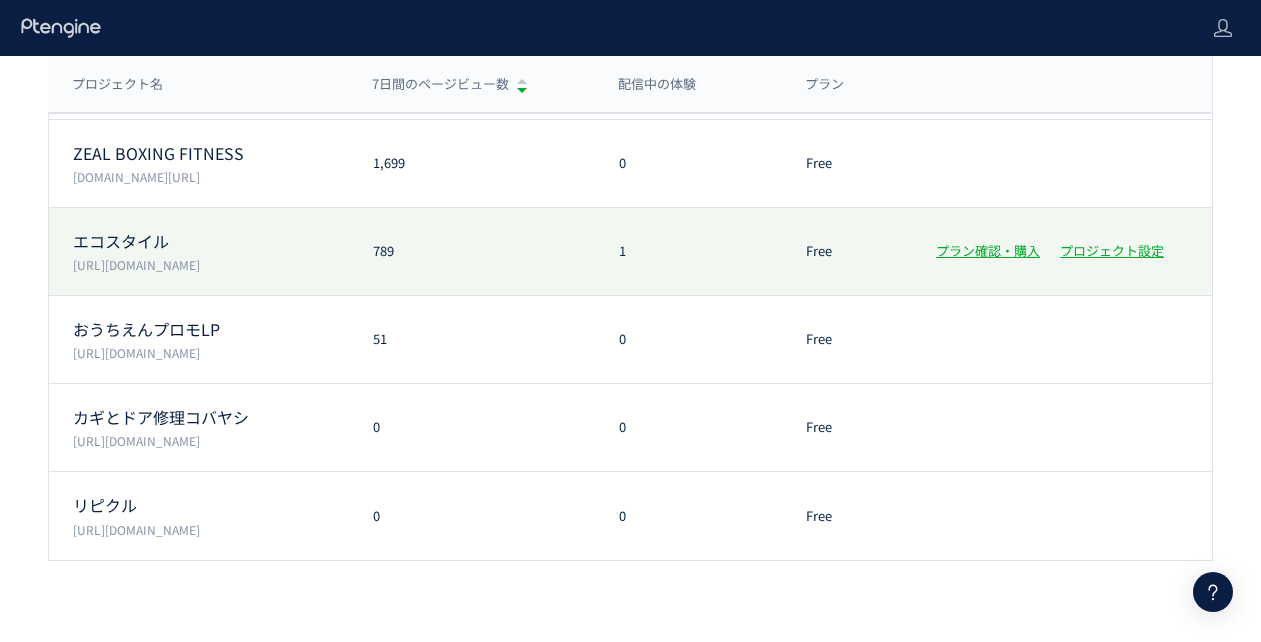 click on "789" 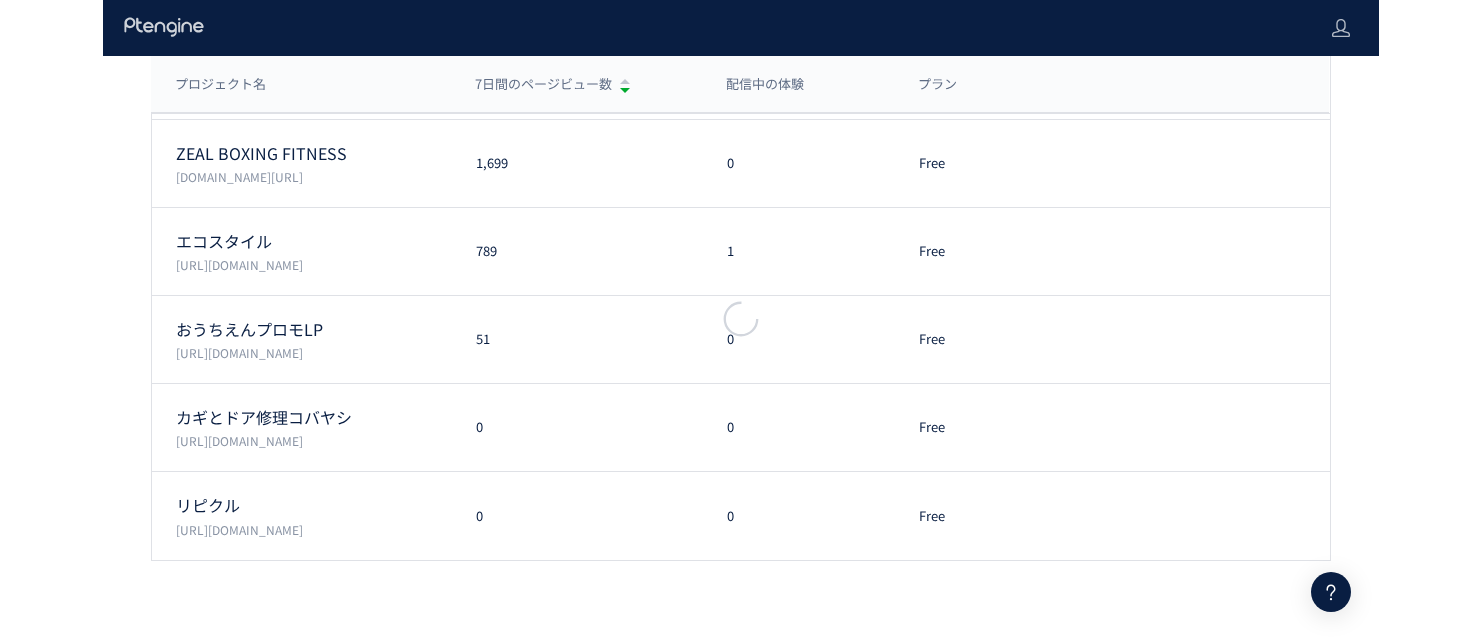 scroll, scrollTop: 0, scrollLeft: 0, axis: both 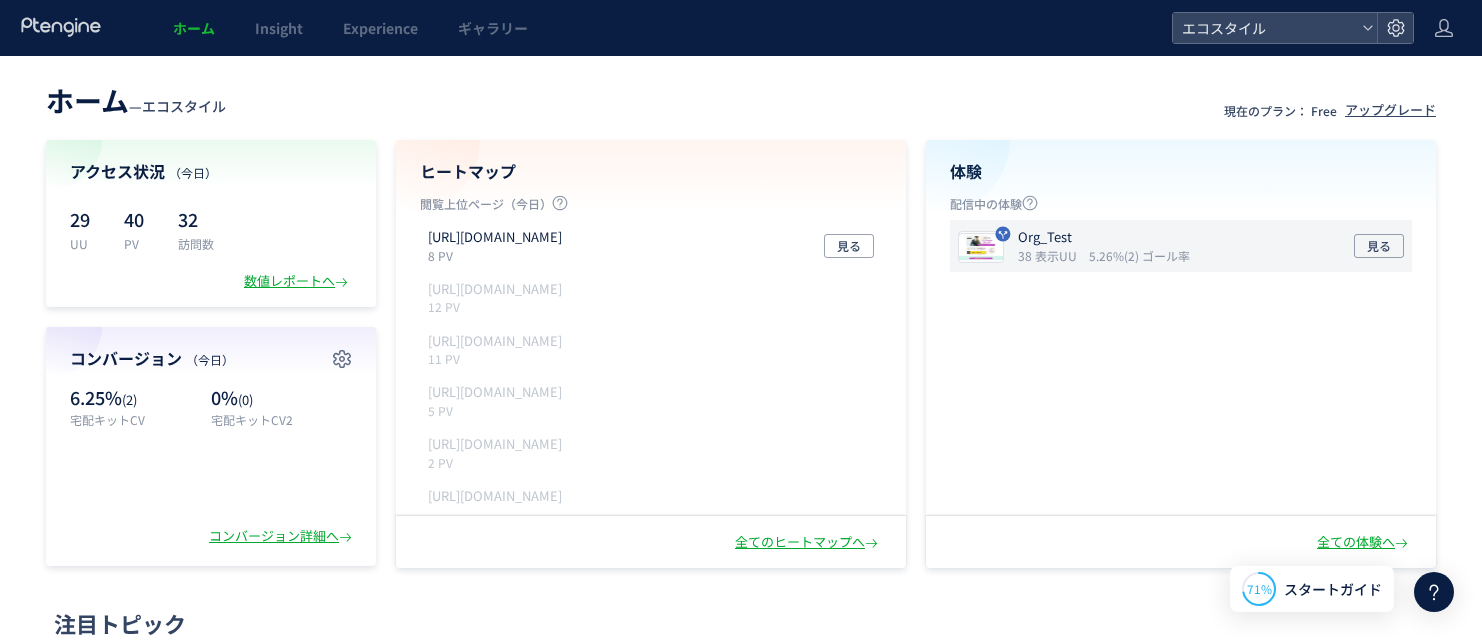 click on "5.26%(2) ゴール率" at bounding box center (1139, 255) 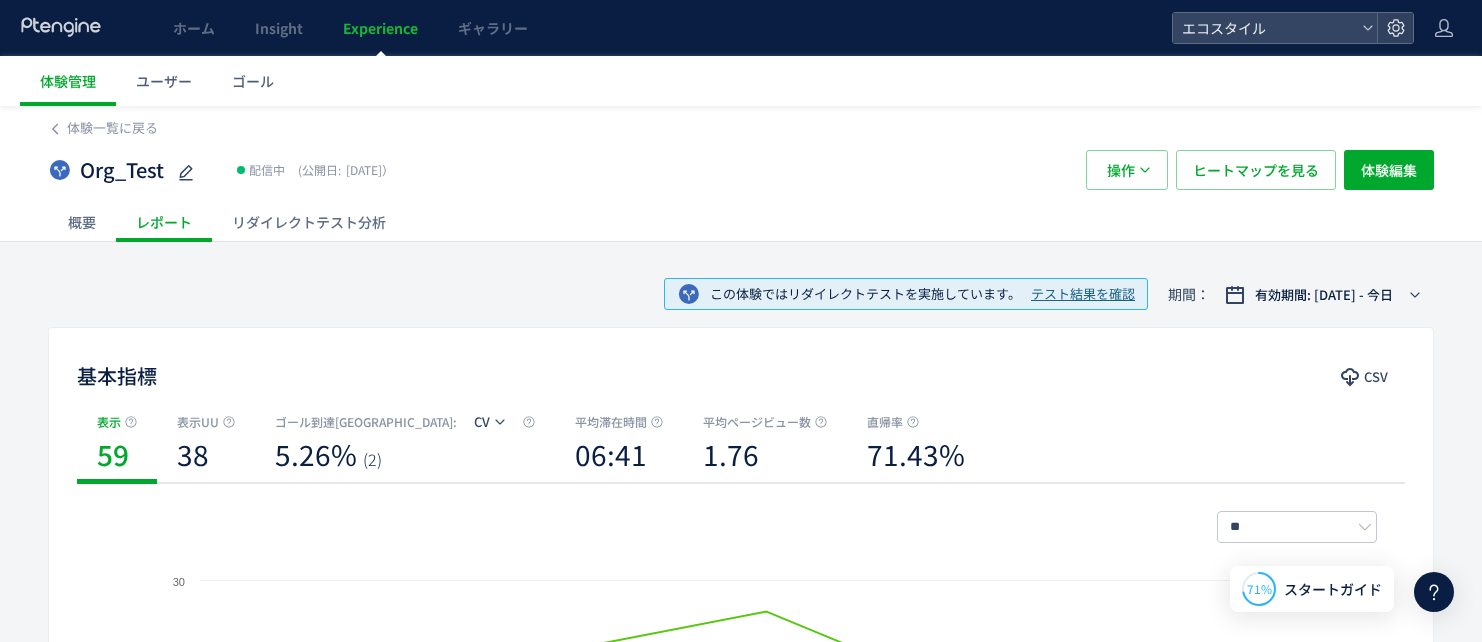 scroll, scrollTop: 4, scrollLeft: 0, axis: vertical 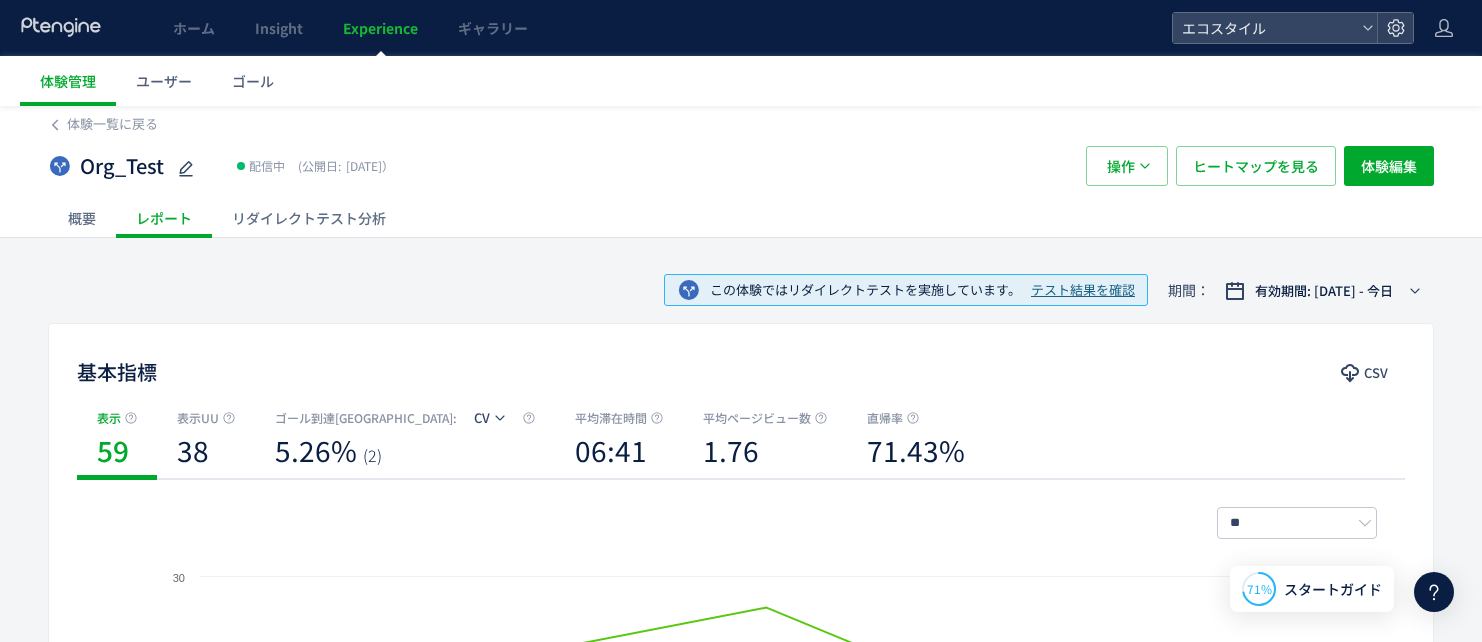 click on "リダイレクトテスト分析" 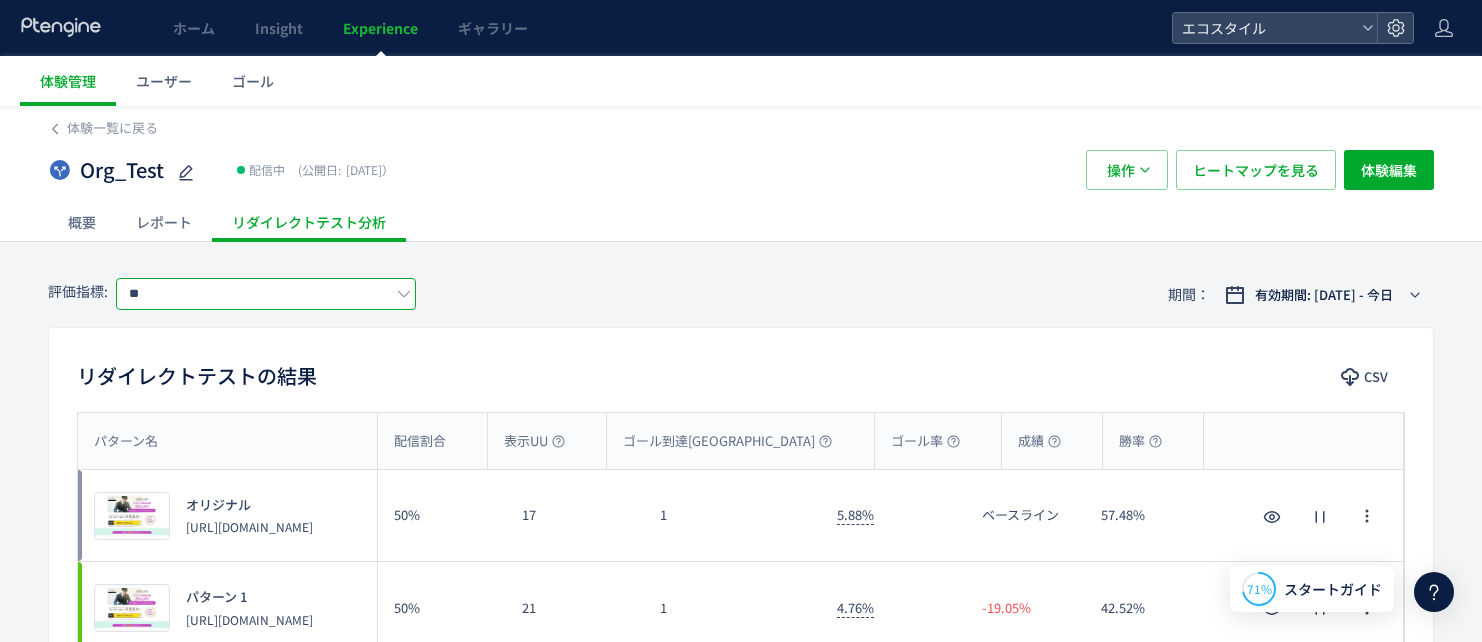 click on "**" 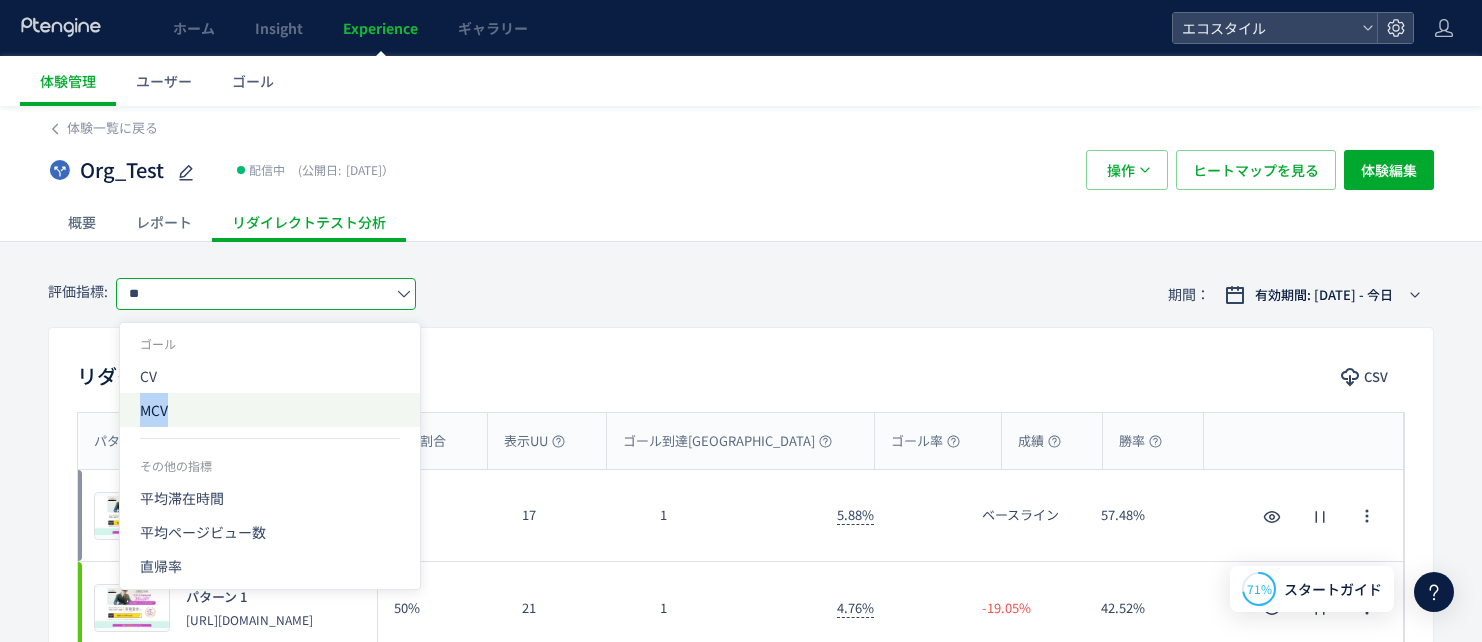 drag, startPoint x: 258, startPoint y: 391, endPoint x: 262, endPoint y: 408, distance: 17.464249 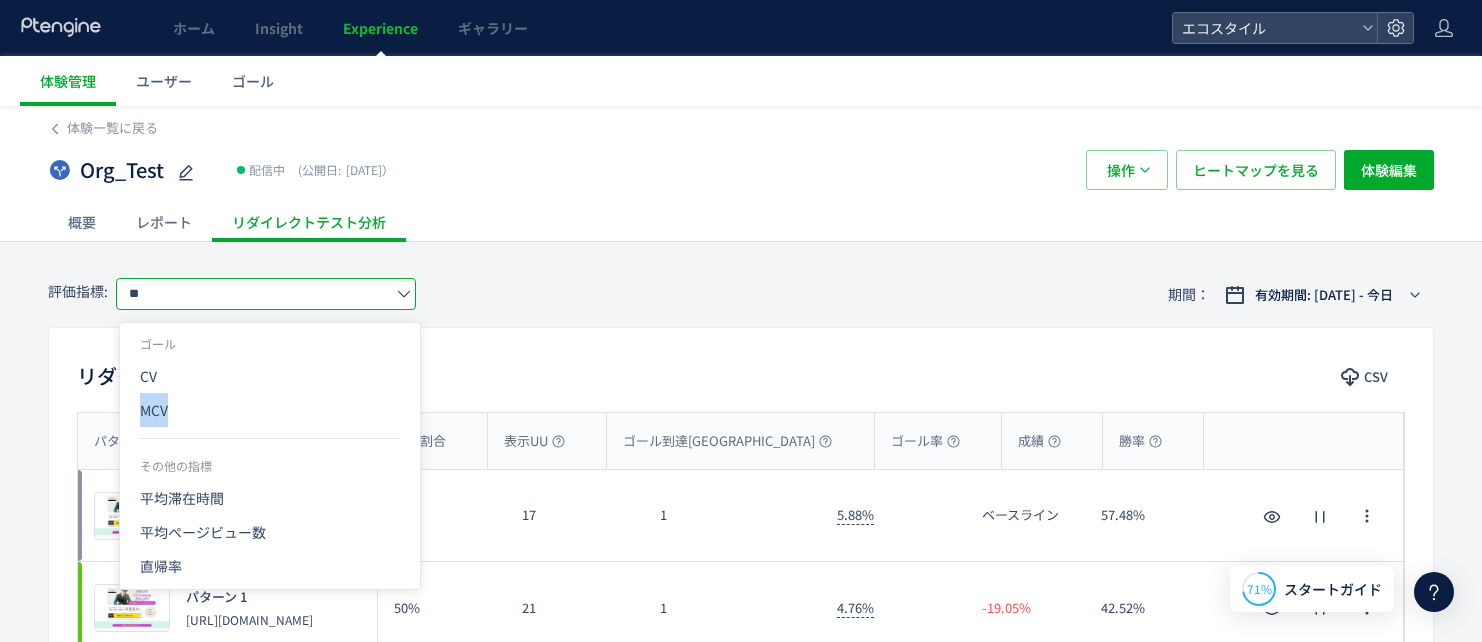 type on "***" 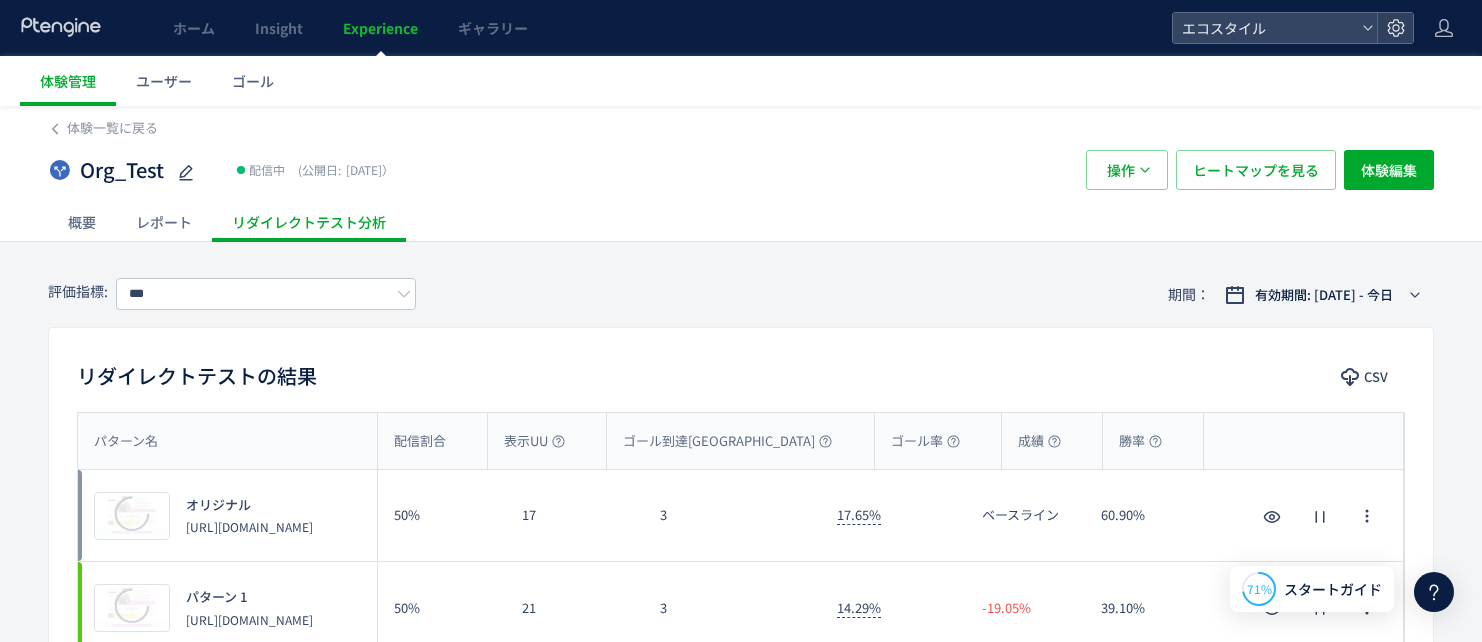 click on "評価指標:  *** 期間： 有効期間: [DATE] - 今日" at bounding box center (741, 294) 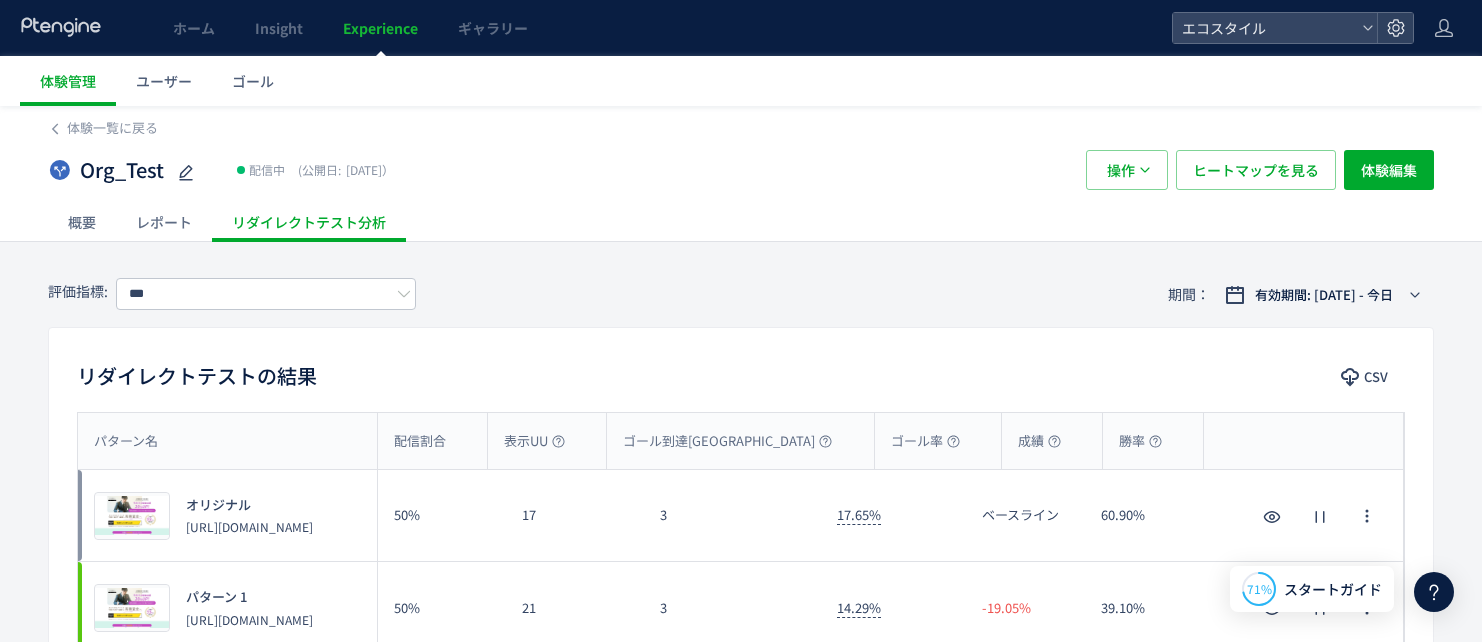scroll, scrollTop: 428, scrollLeft: 0, axis: vertical 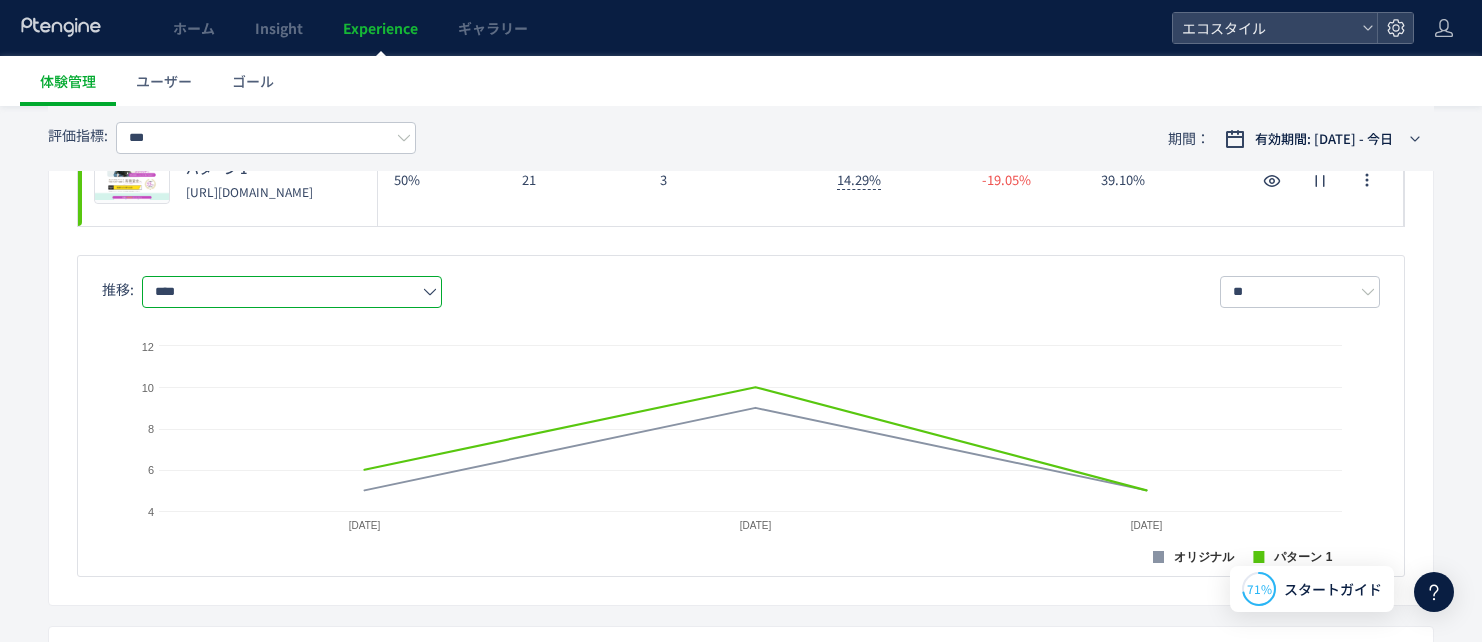 click on "****" 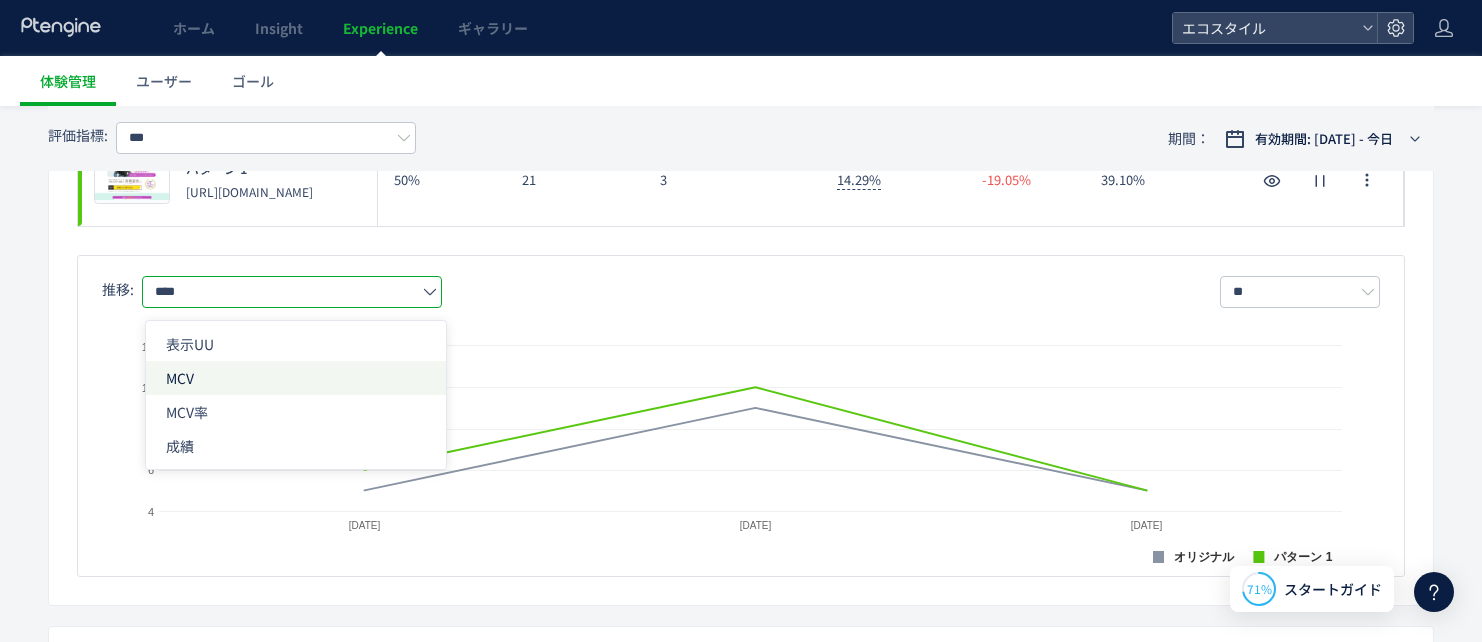 click on "MCV" 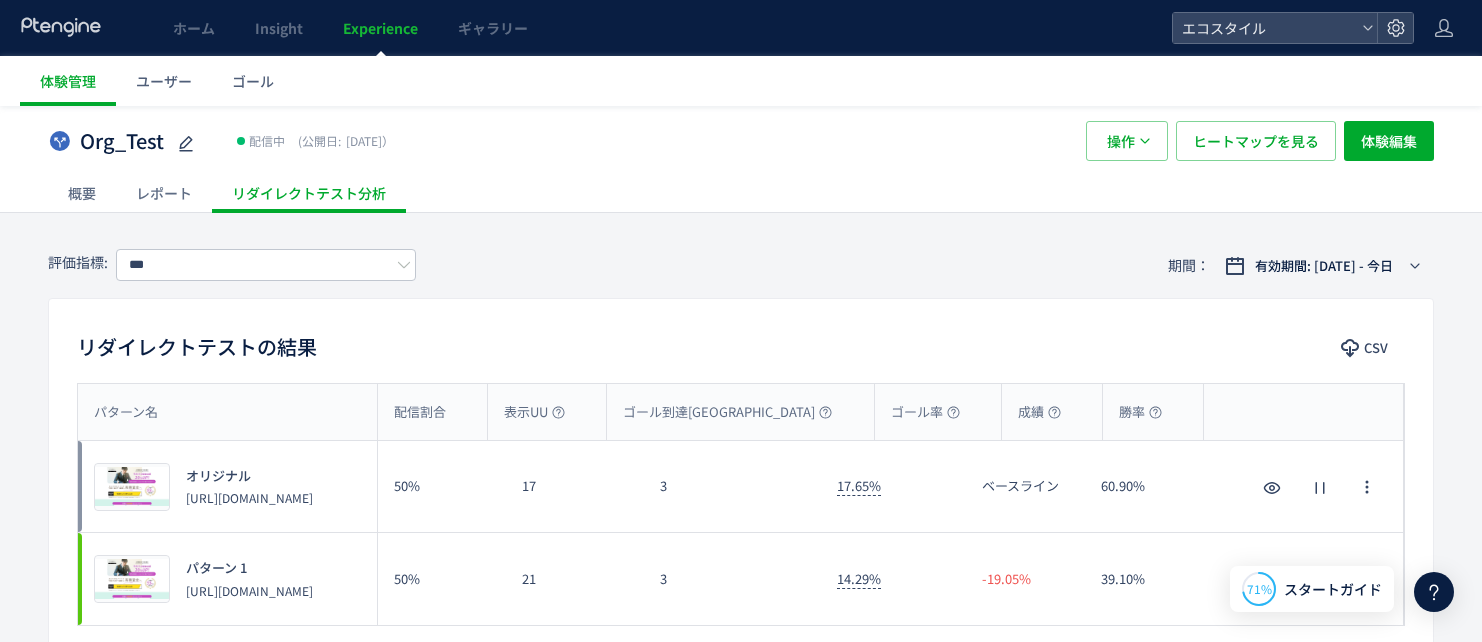 scroll, scrollTop: 30, scrollLeft: 0, axis: vertical 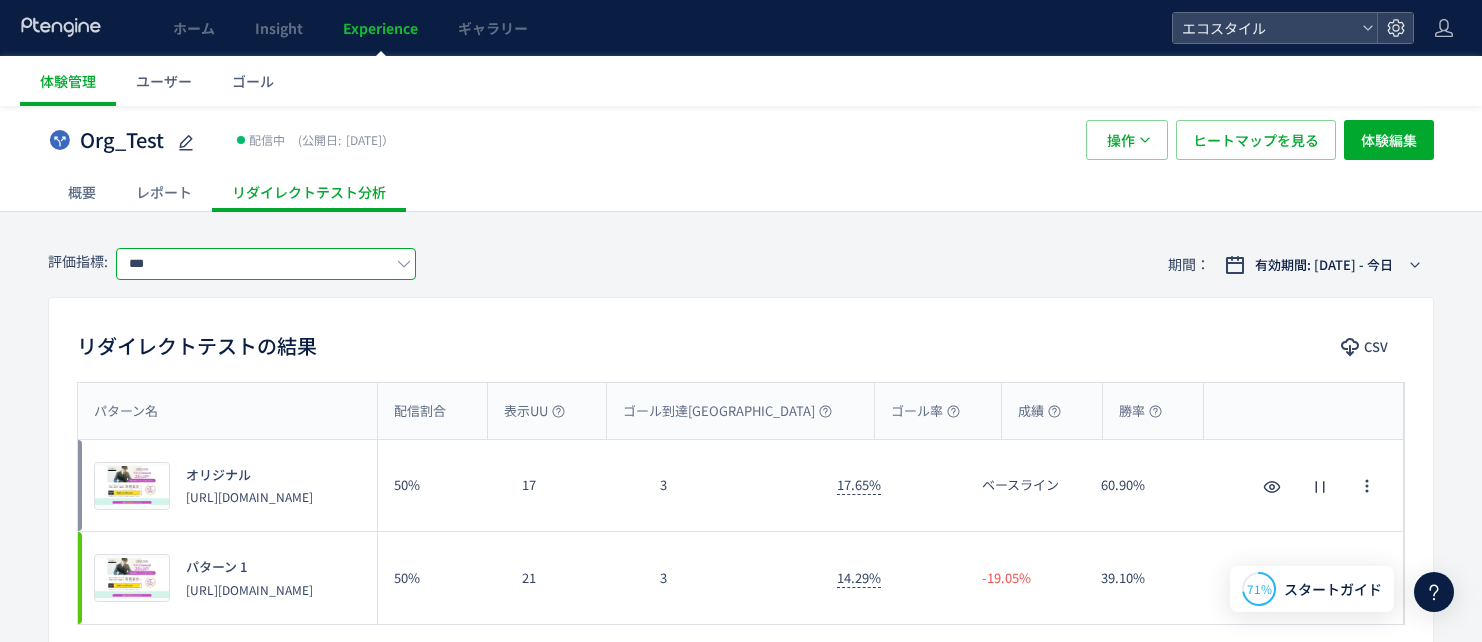 click on "***" 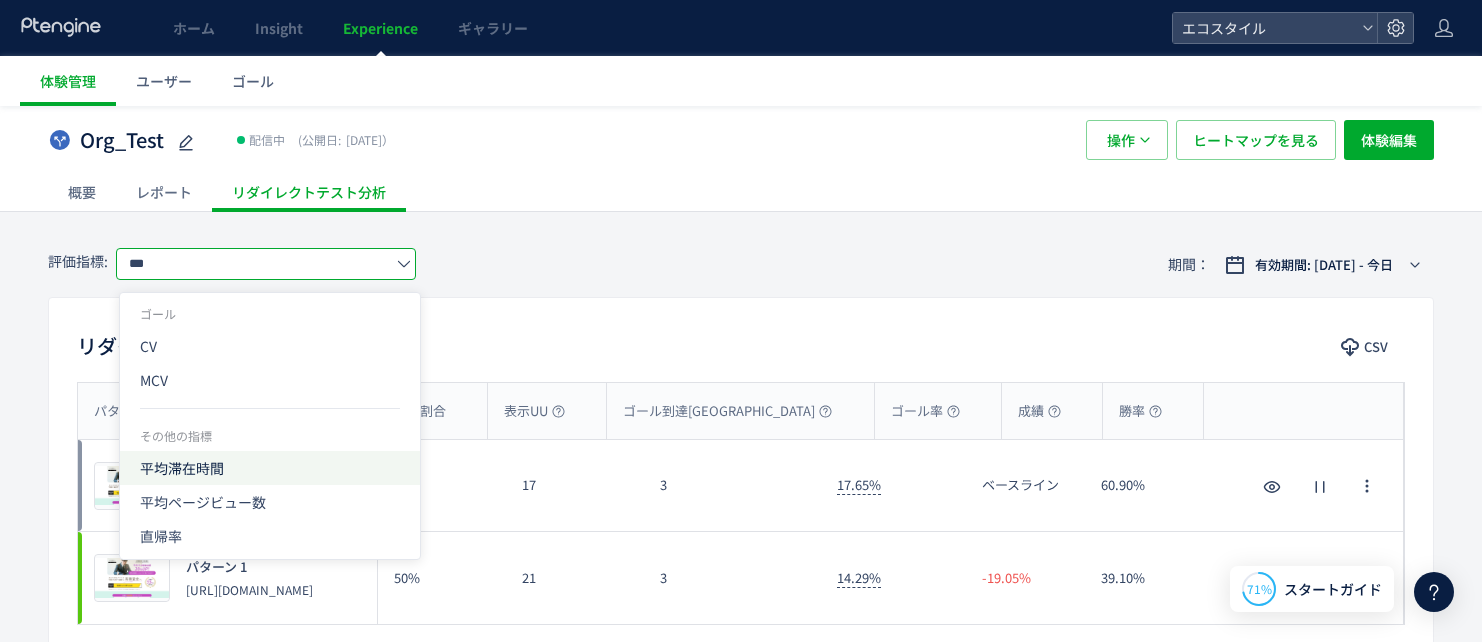 drag, startPoint x: 184, startPoint y: 472, endPoint x: 193, endPoint y: 454, distance: 20.12461 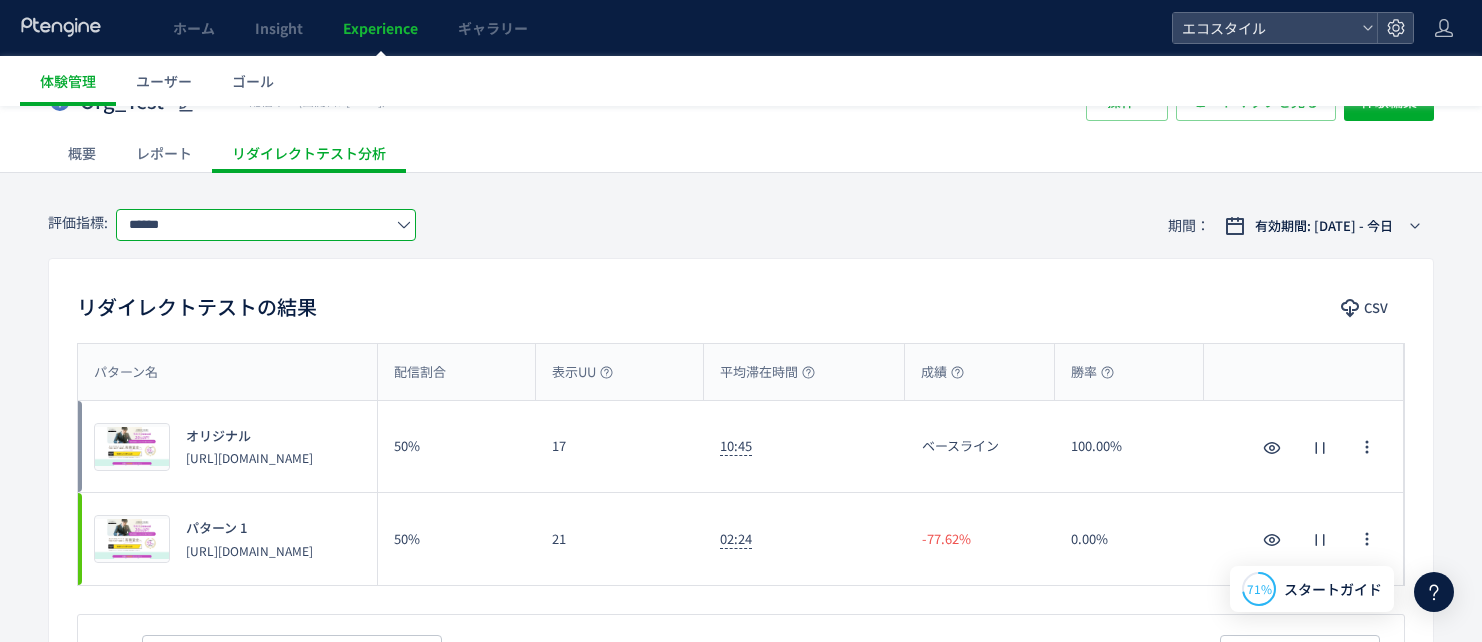 scroll, scrollTop: 65, scrollLeft: 0, axis: vertical 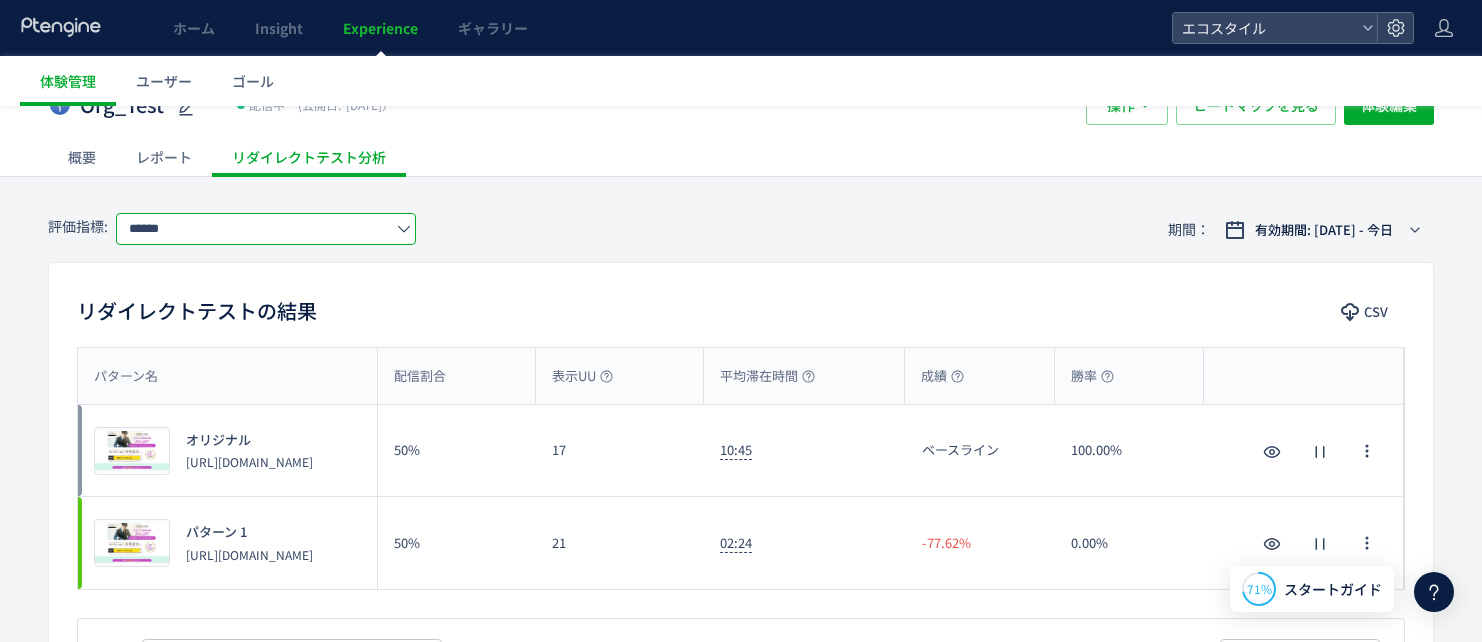 click on "******" 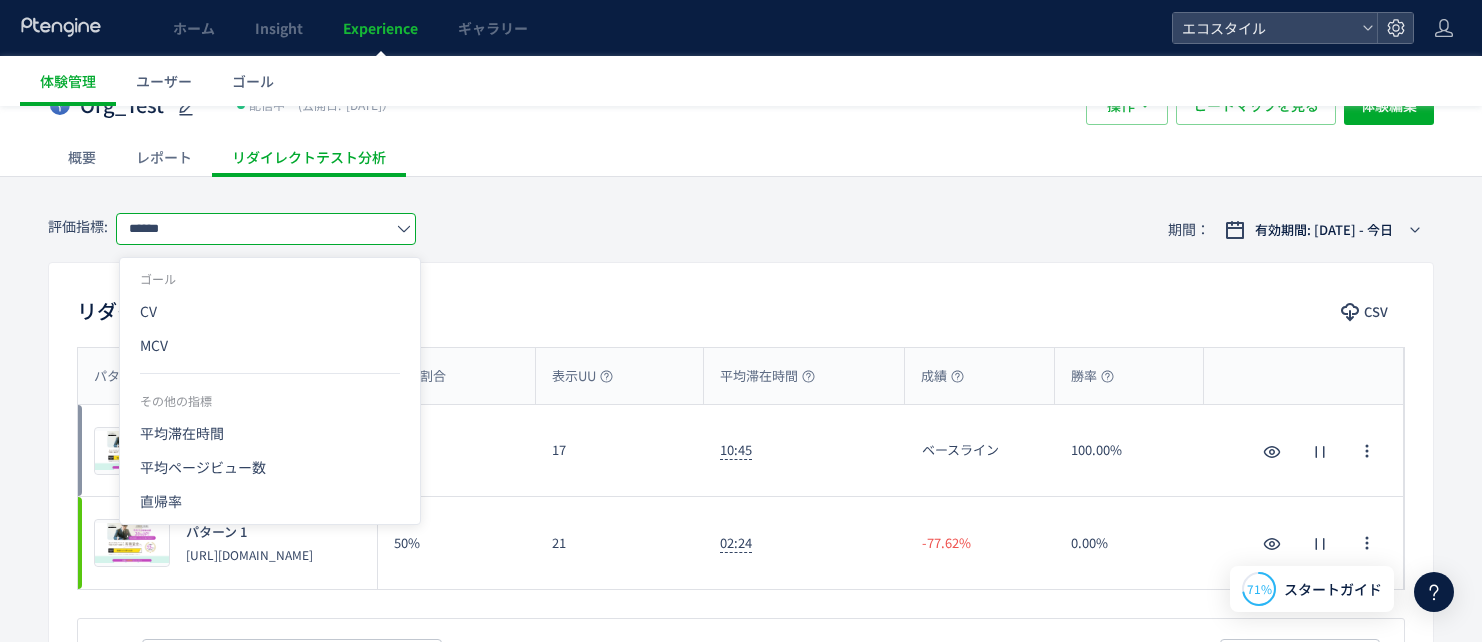 click on "リダイレクトテストの結果 CSV パターン名 配信割合 表示UU 平均滞在時間 成績 勝率 パターン名 プレビュー オリジナル [URL][DOMAIN_NAME] 50% 17 10:45 ベースライン 100.00% プレビュー オリジナル [URL][DOMAIN_NAME] プレビュー パターン 1 [URL][DOMAIN_NAME] 50% 21 02:24 -77.62% 0.00% プレビュー パターン 1 [URL][DOMAIN_NAME] 推移:  **** ** 日別 週別 月別 Created with Highcharts 9.1.2 オリジナル パターン 1 [DATE] [DATE] [DATE] 0 1 2 3" at bounding box center (741, 615) 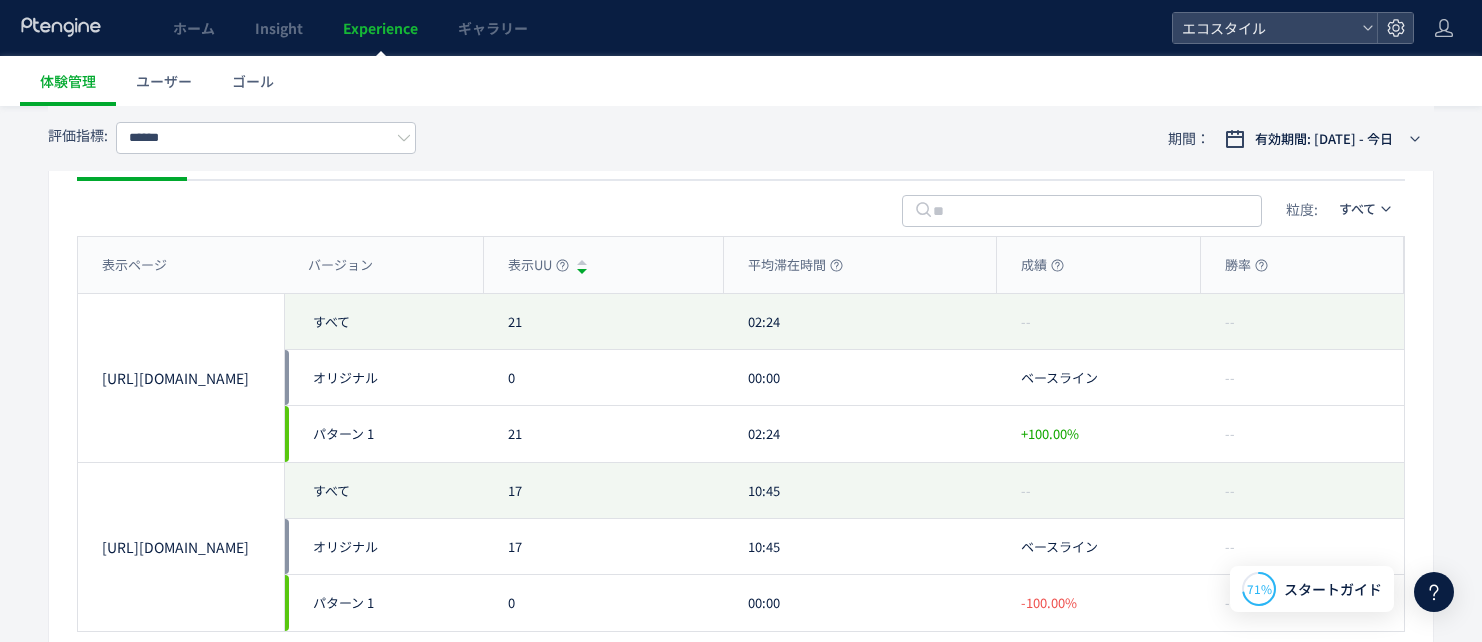 scroll, scrollTop: 973, scrollLeft: 0, axis: vertical 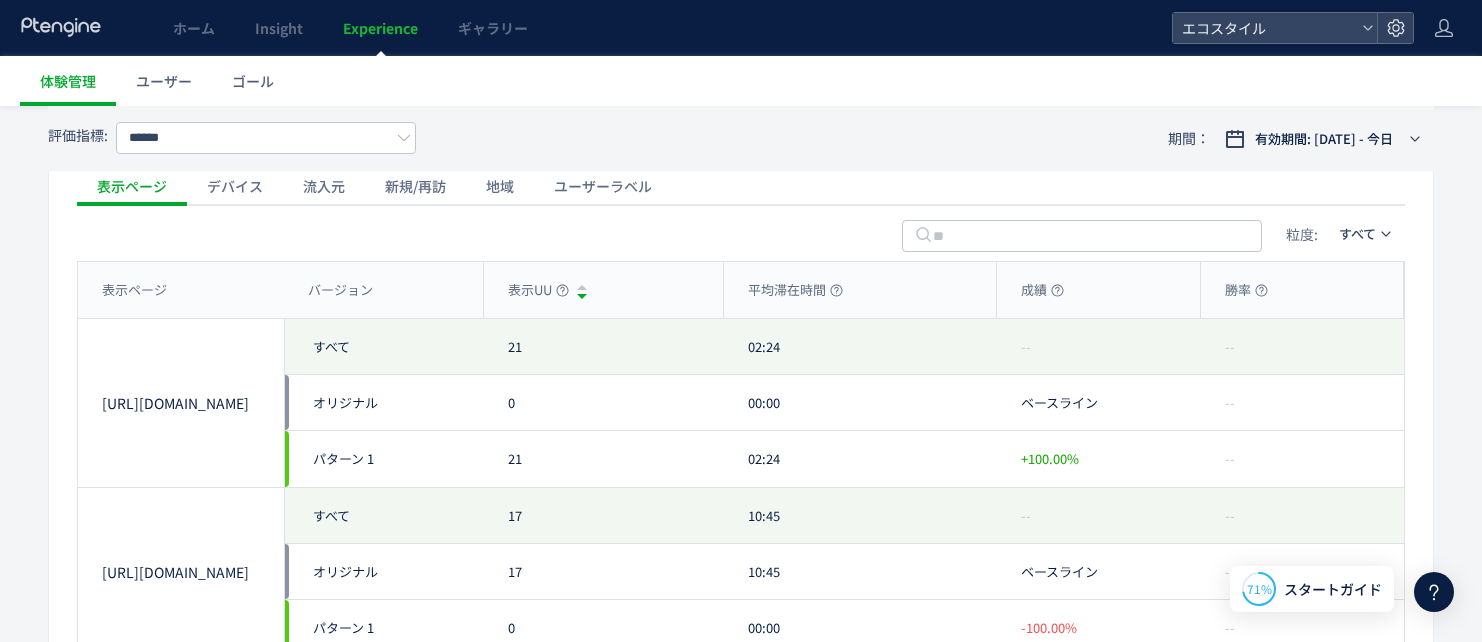 click on "流入元" 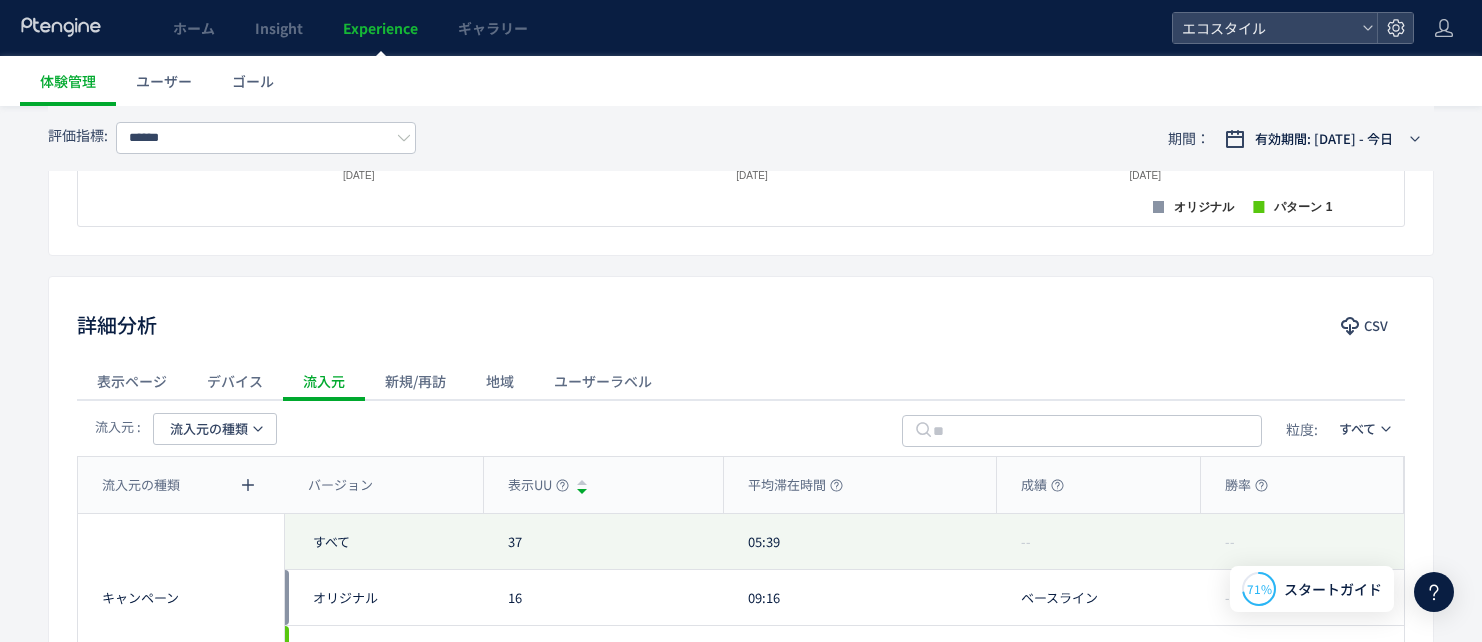 scroll, scrollTop: 782, scrollLeft: 0, axis: vertical 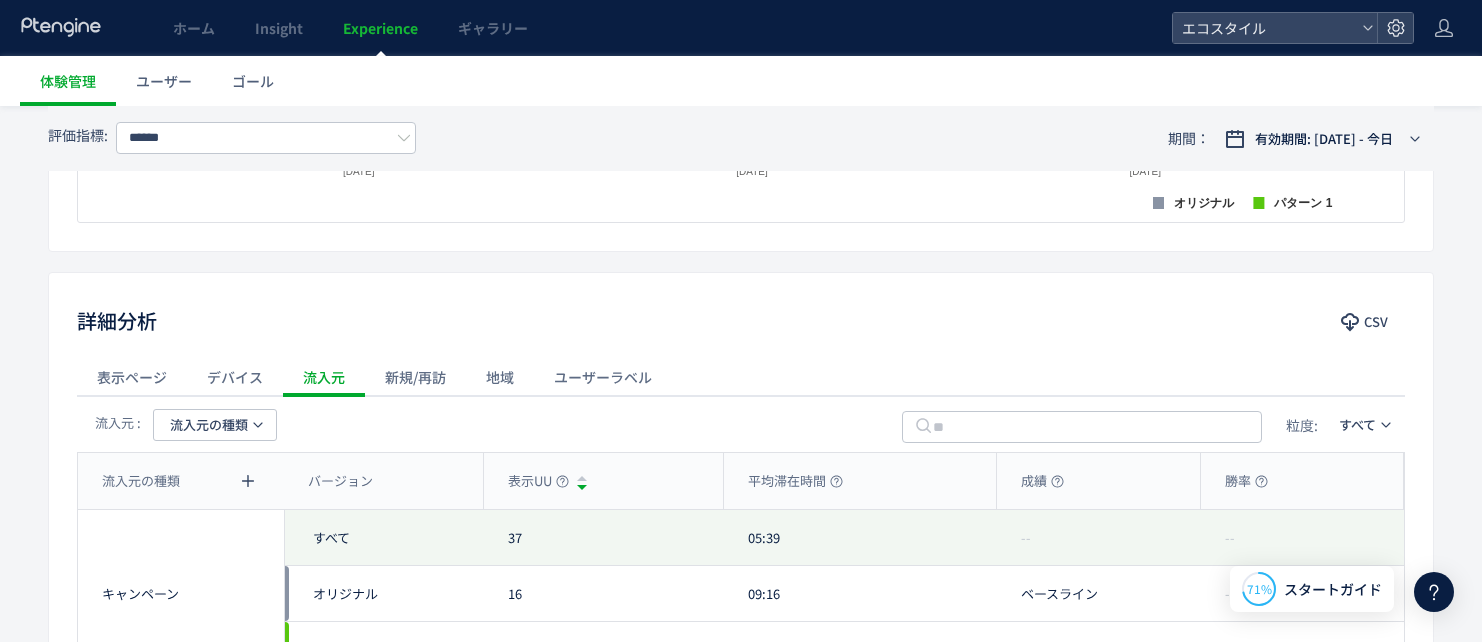 click on "デバイス" 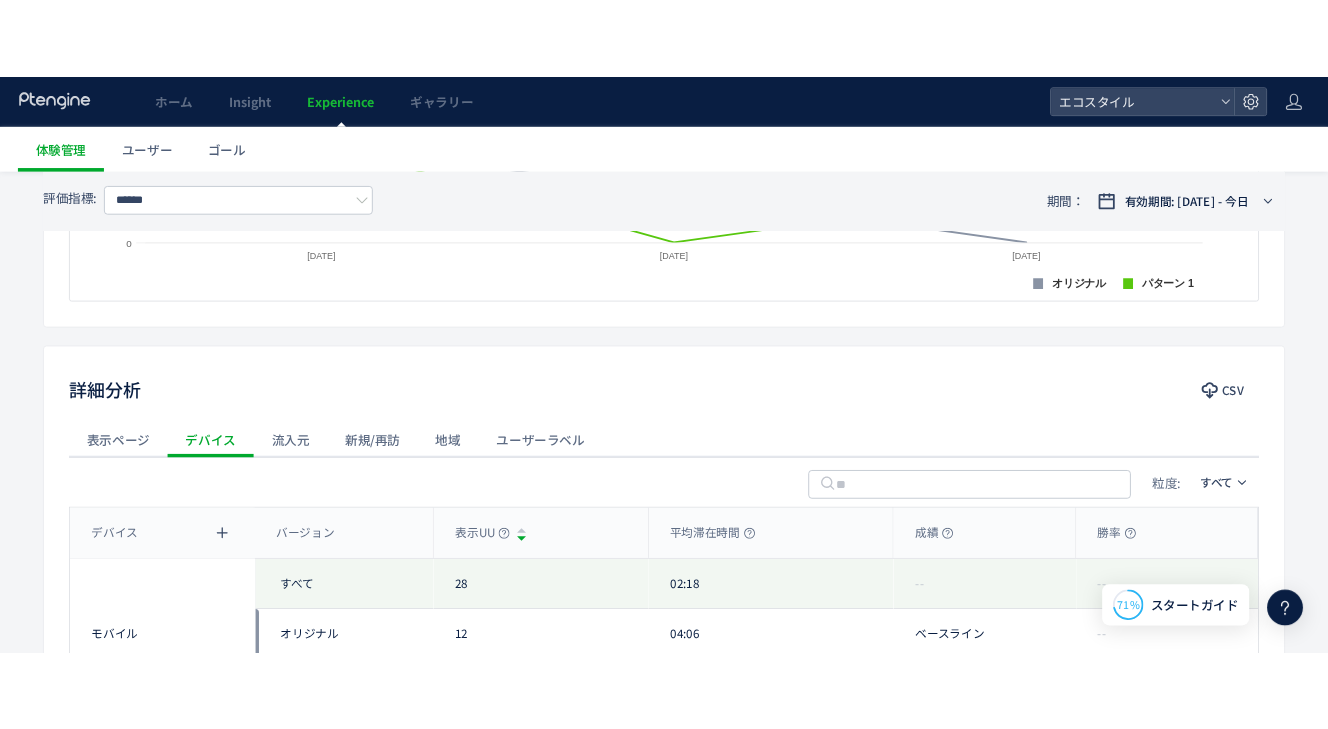 scroll, scrollTop: 753, scrollLeft: 0, axis: vertical 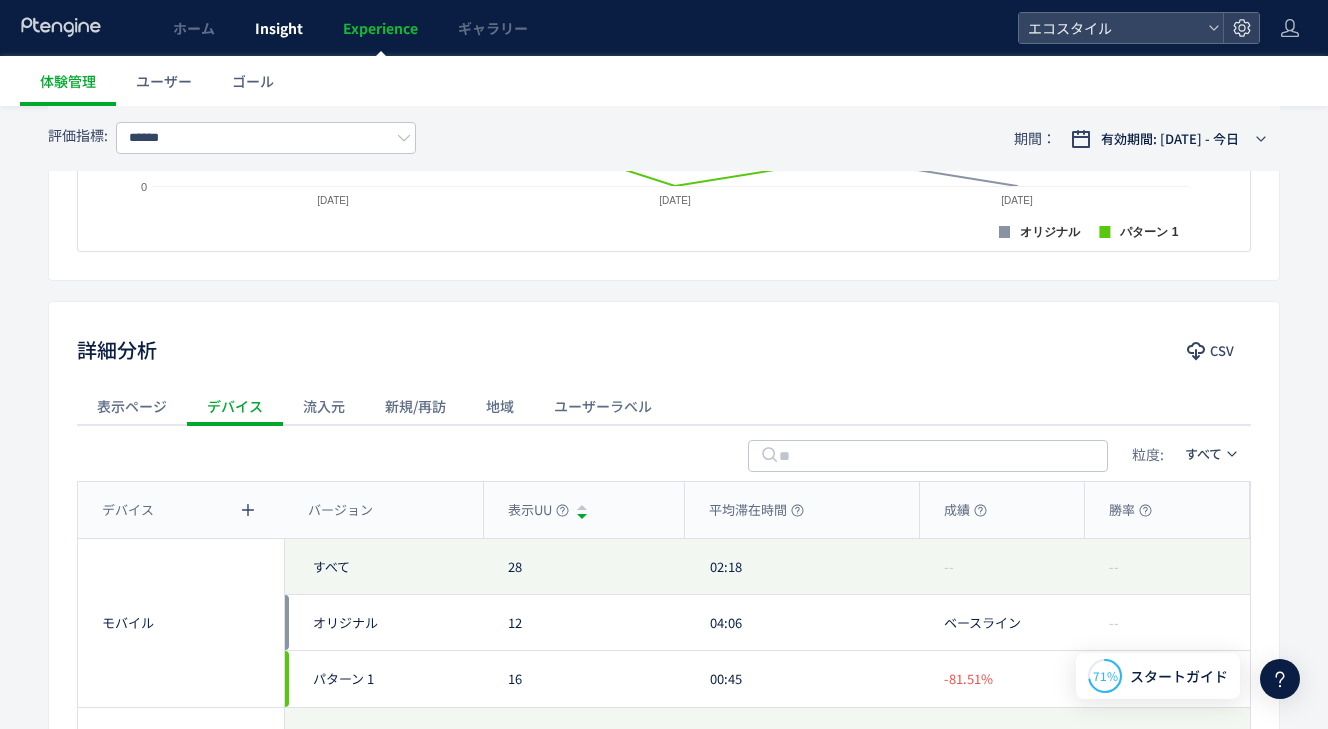 click on "Insight" at bounding box center (279, 28) 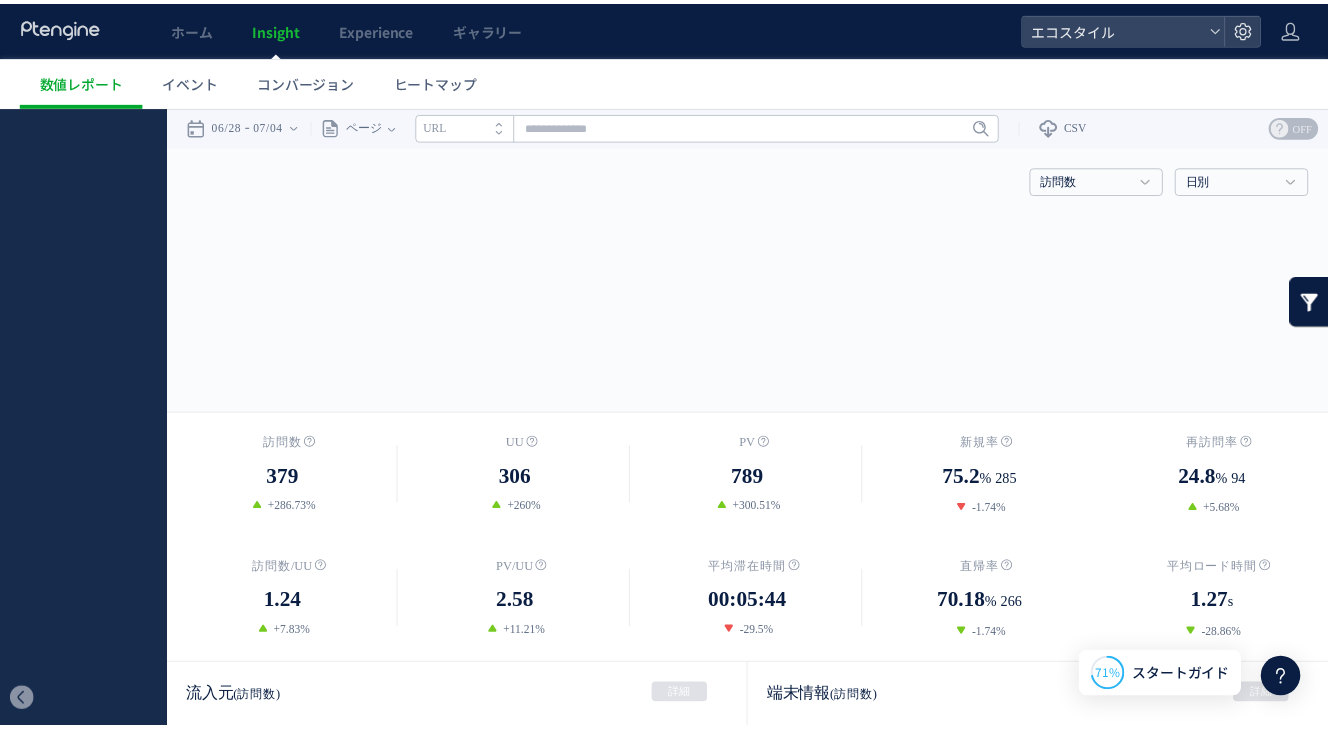scroll, scrollTop: 0, scrollLeft: 0, axis: both 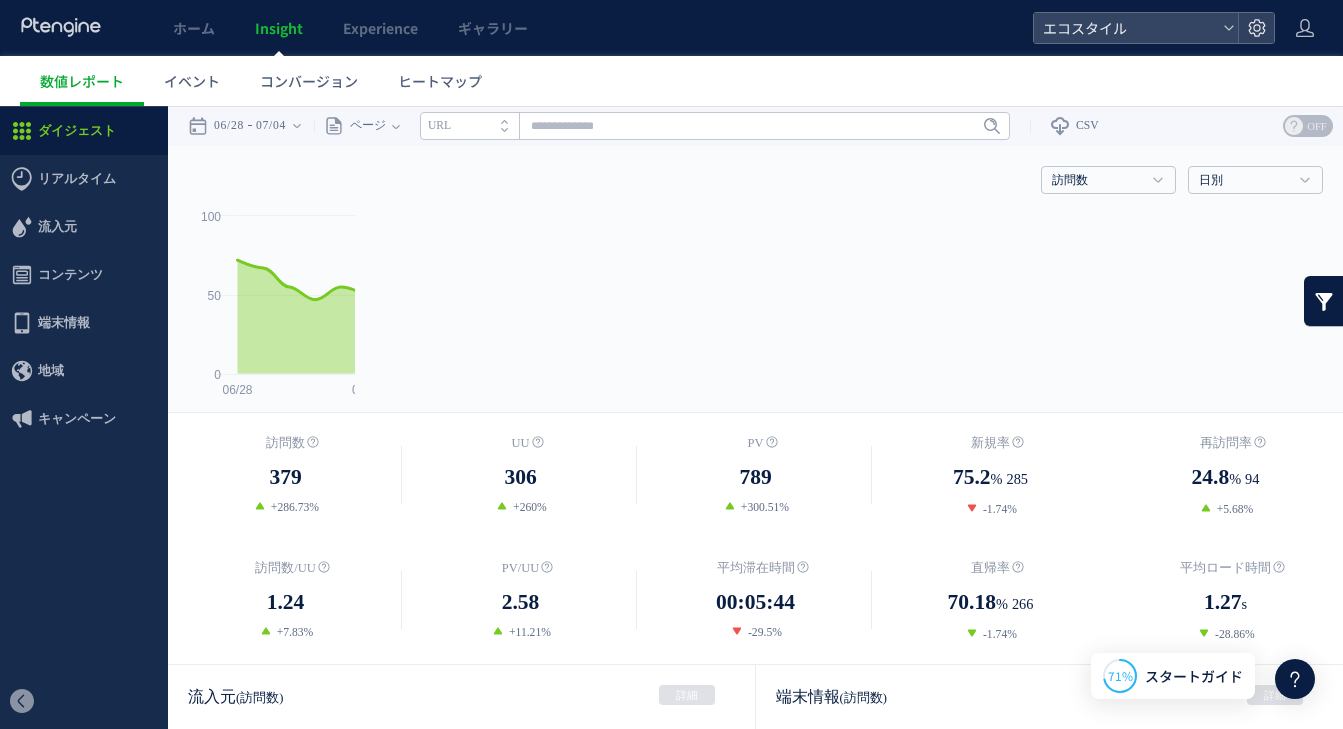 click 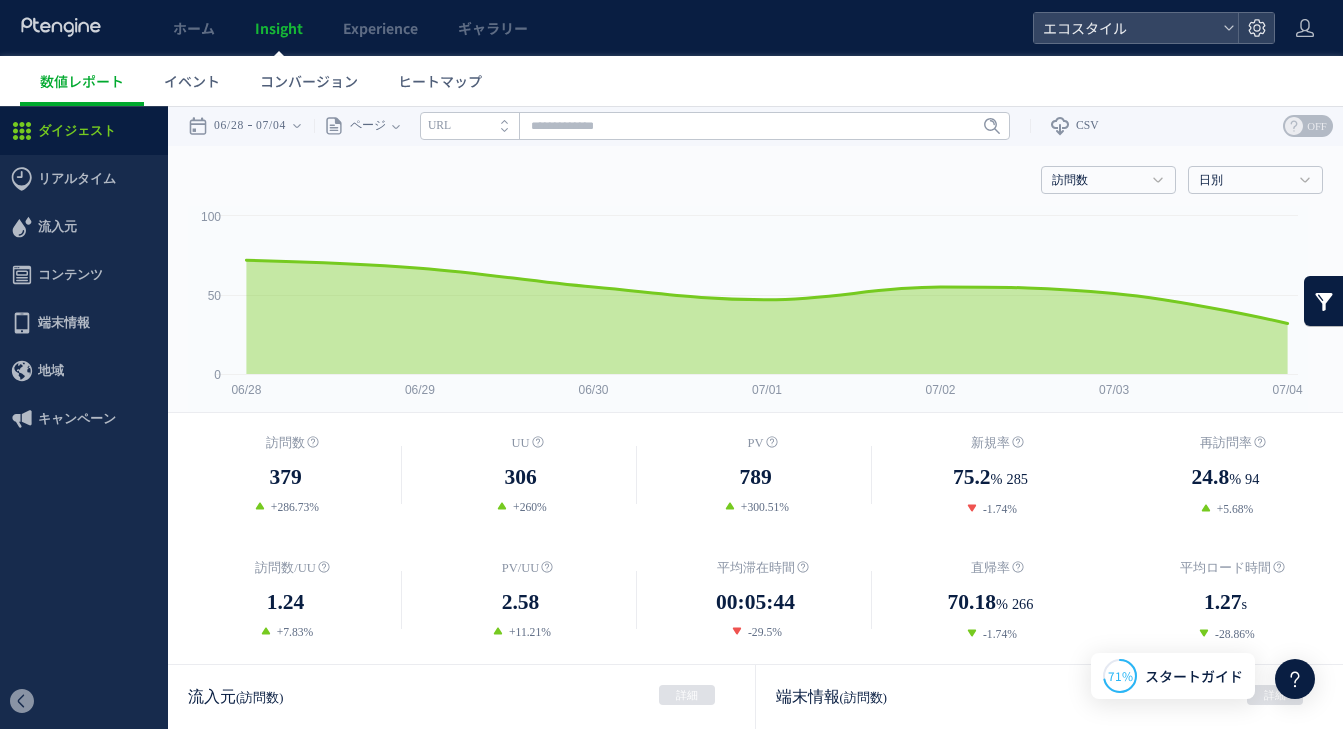 click on "ホーム" at bounding box center (194, 28) 